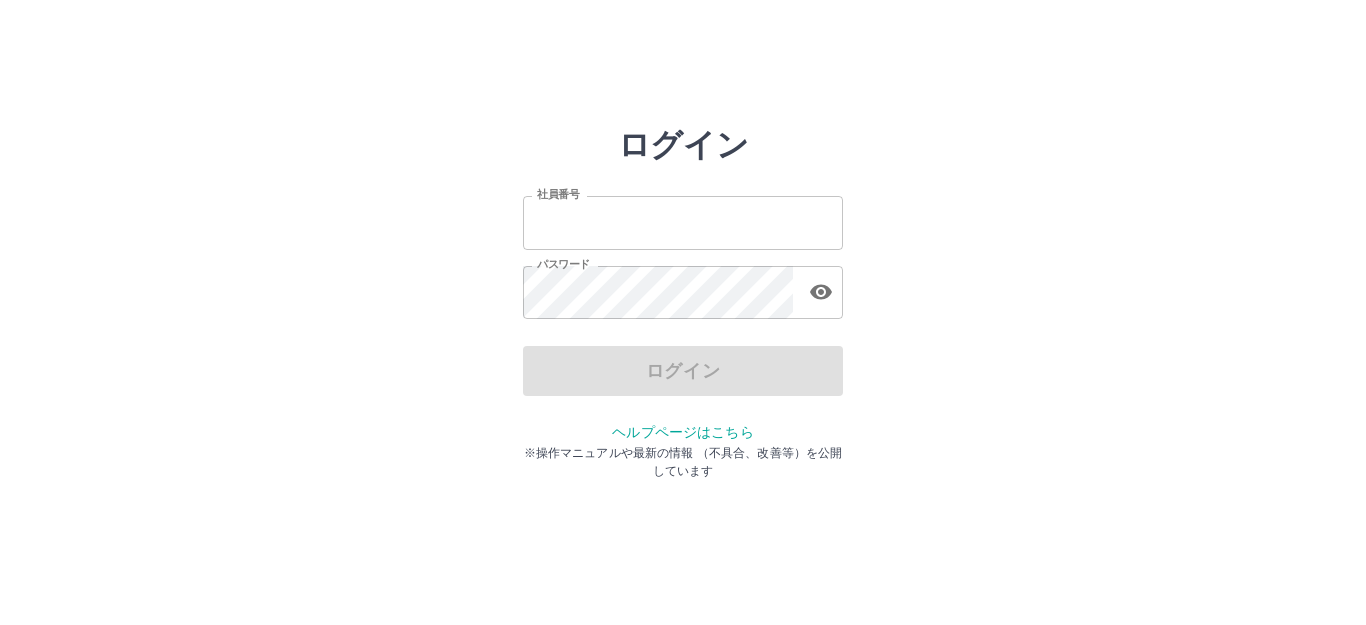 scroll, scrollTop: 0, scrollLeft: 0, axis: both 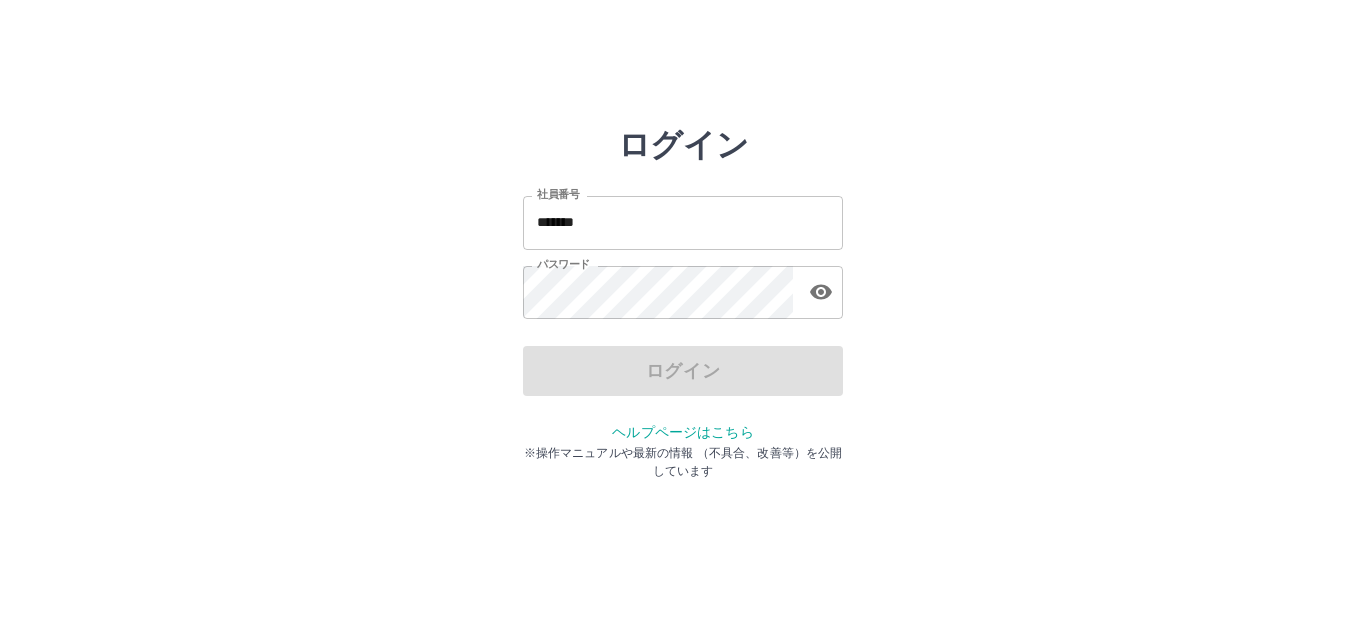 click on "ログイン" at bounding box center (683, 371) 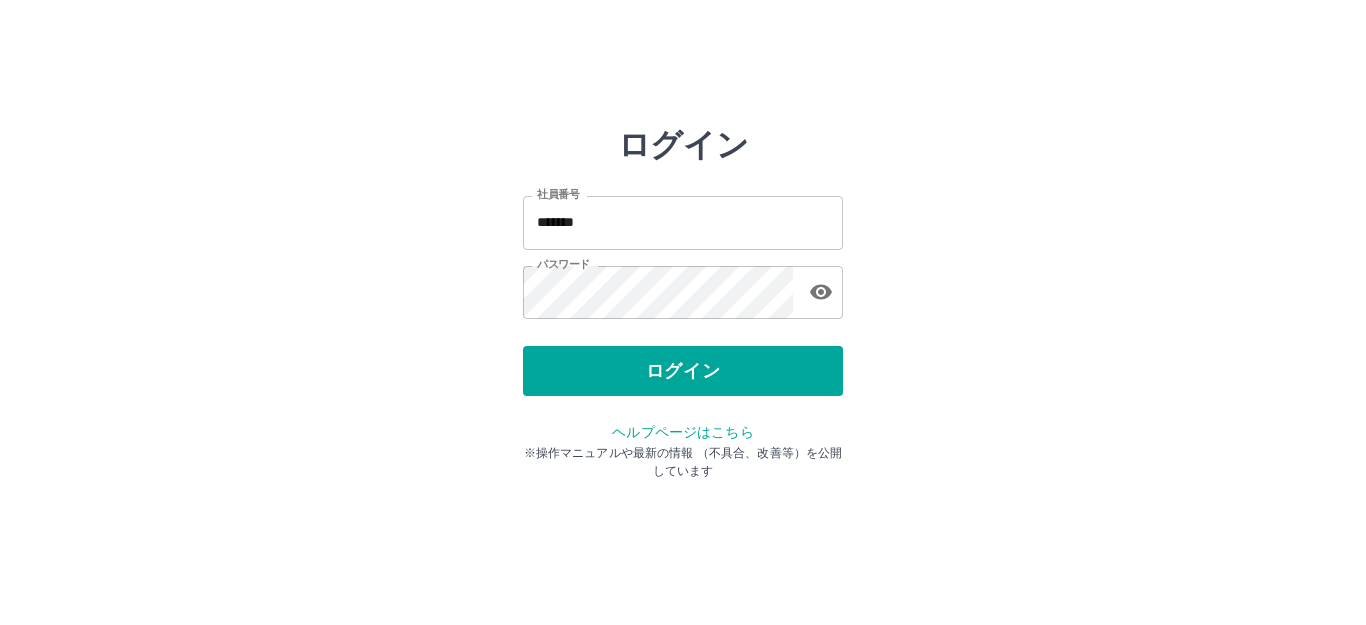 click on "ログイン" at bounding box center [683, 371] 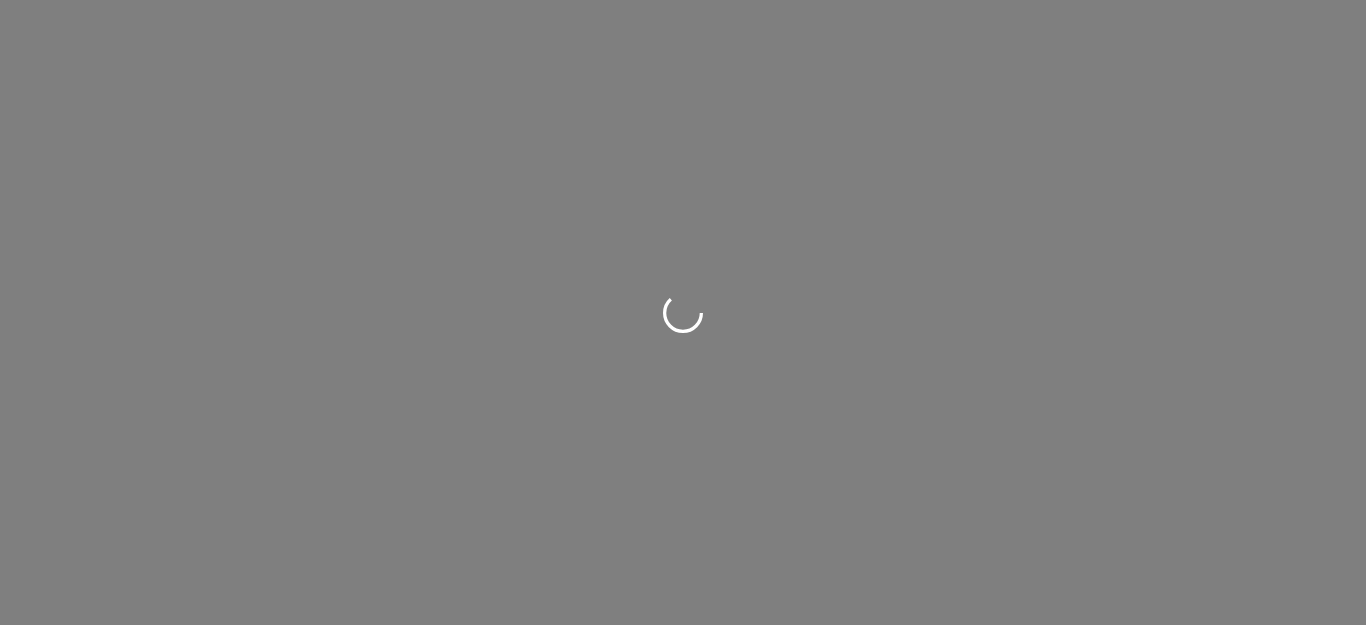 scroll, scrollTop: 0, scrollLeft: 0, axis: both 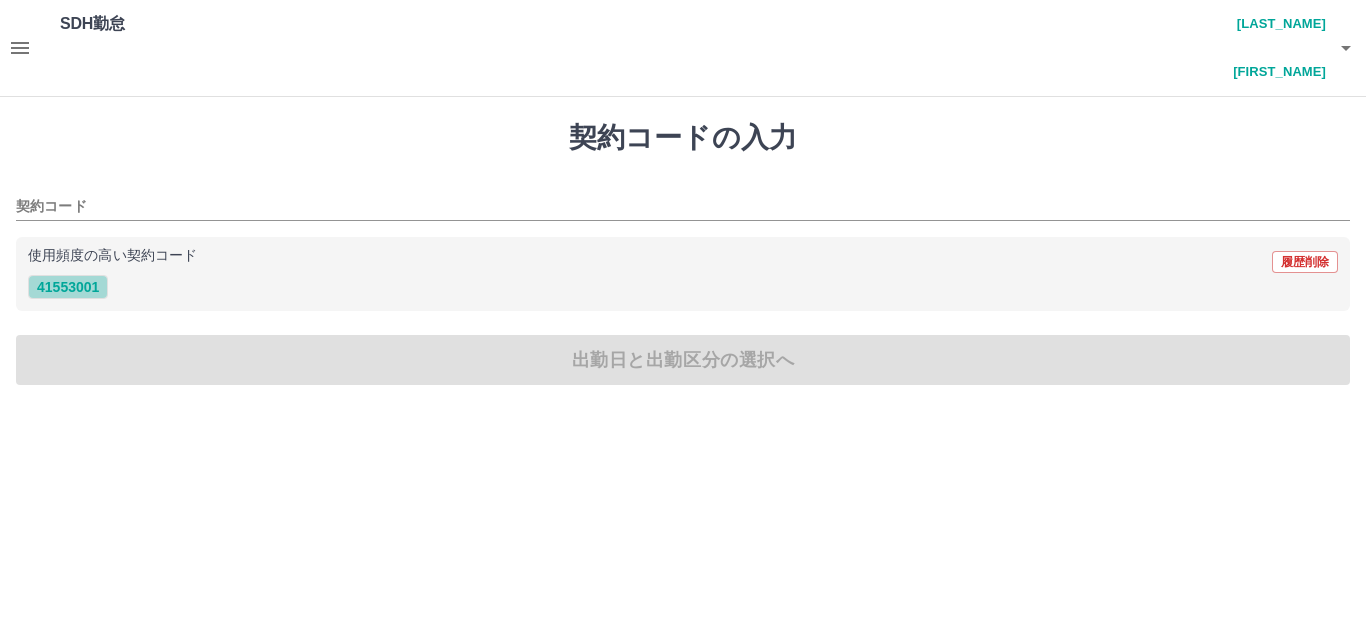 click on "41553001" at bounding box center [68, 287] 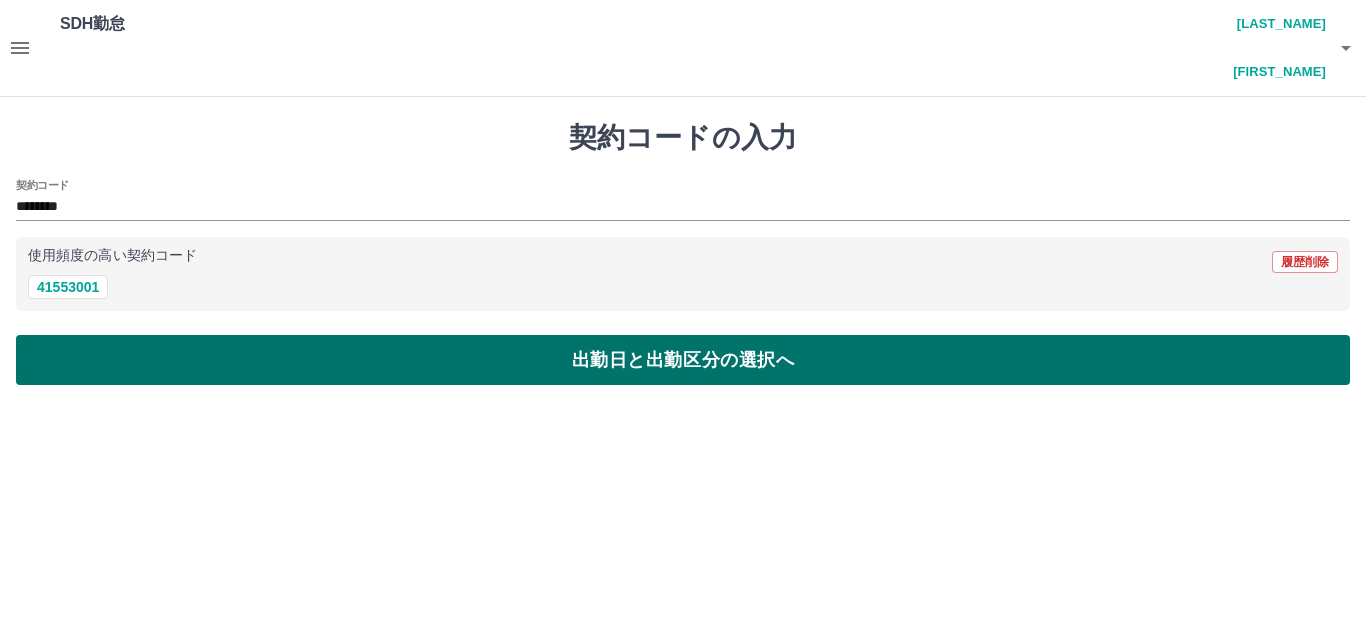 click on "出勤日と出勤区分の選択へ" at bounding box center [683, 360] 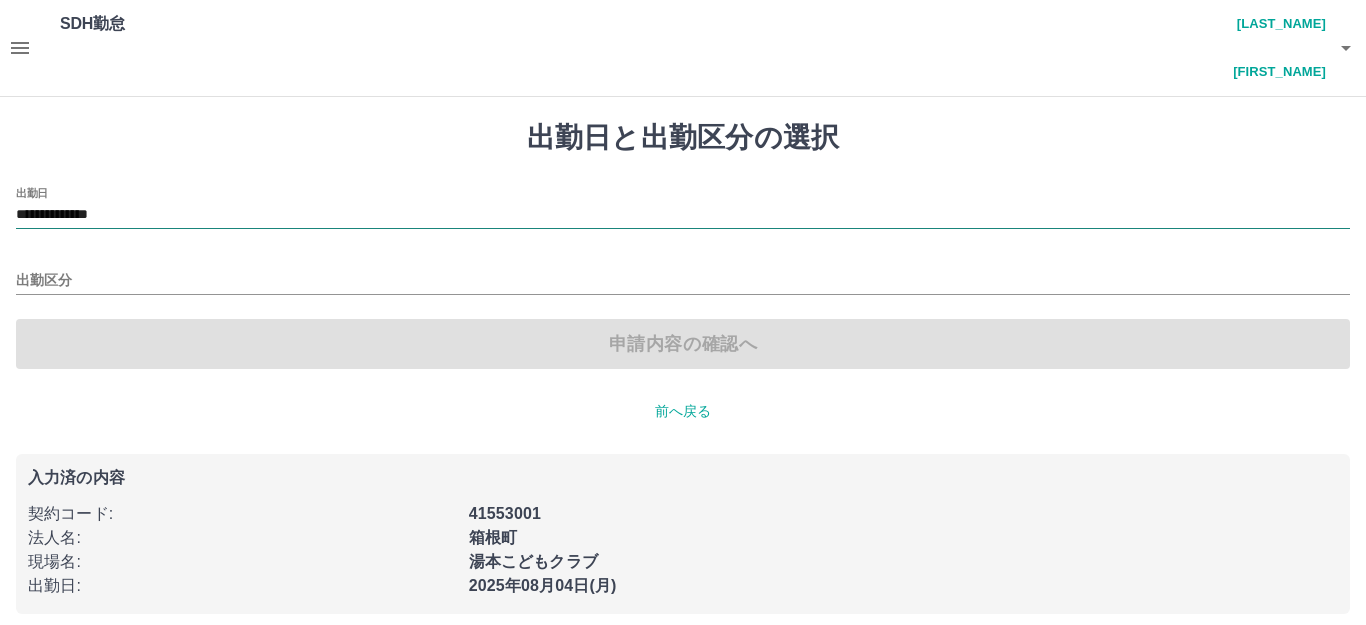 click on "**********" at bounding box center [683, 215] 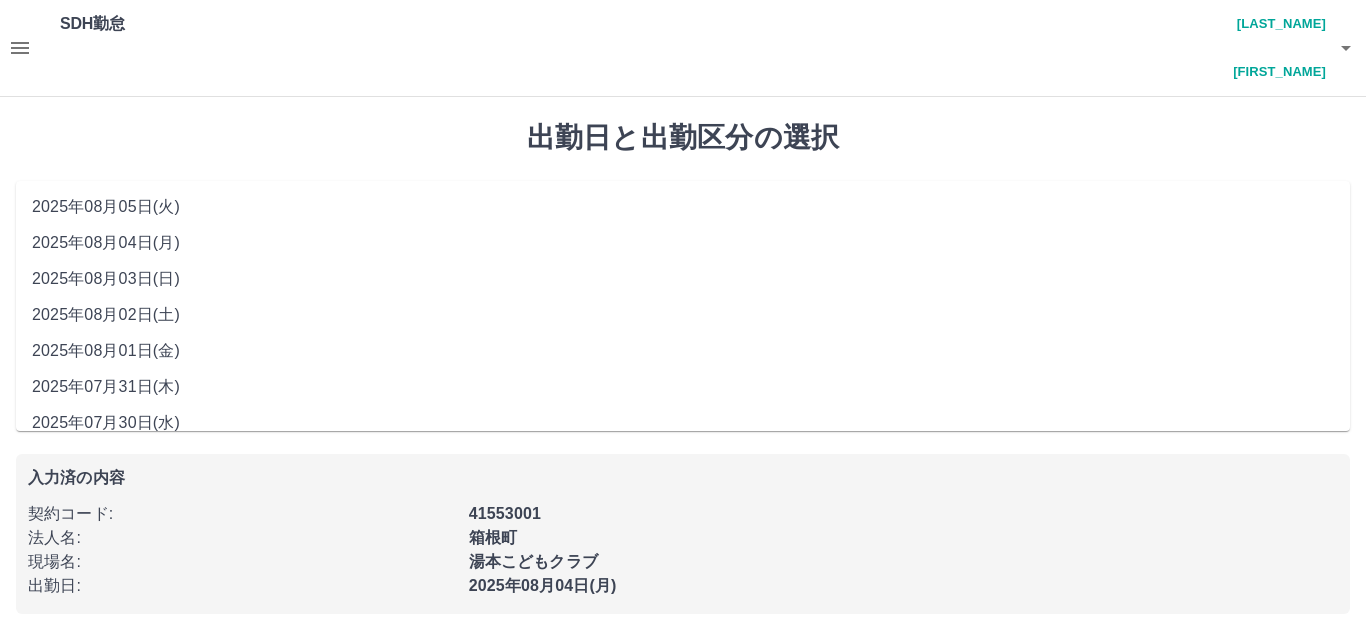 click on "2025年08月03日(日)" at bounding box center [683, 279] 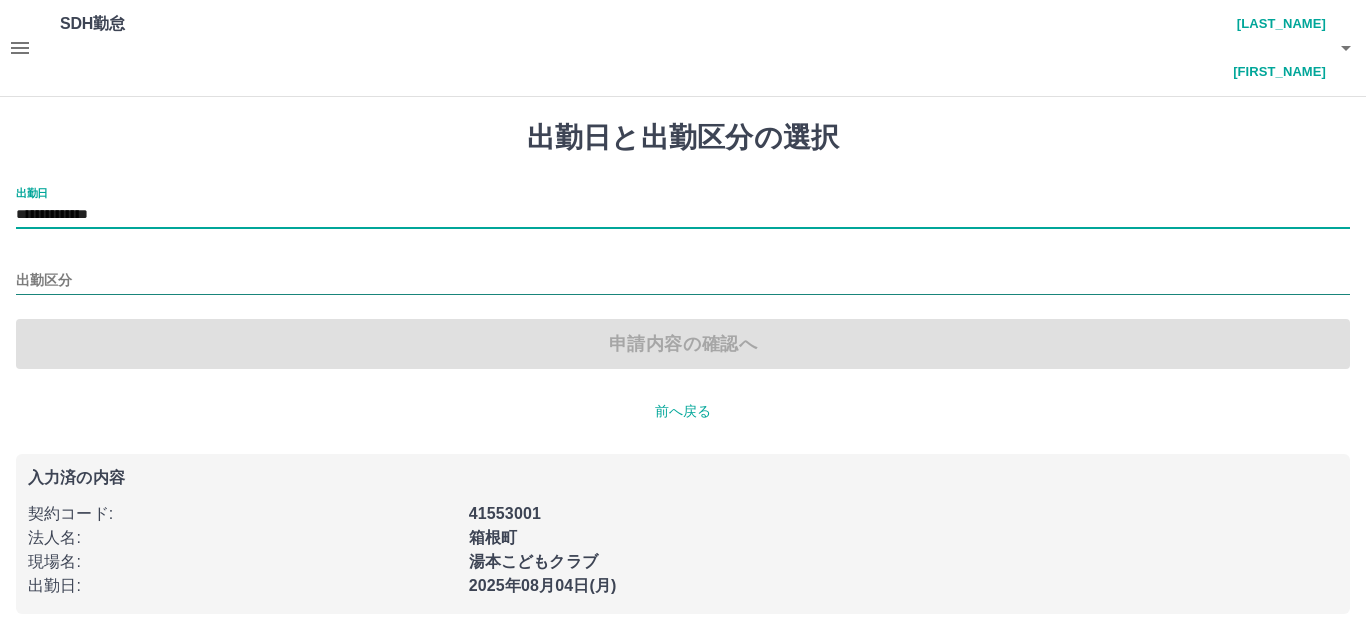 click on "出勤区分" at bounding box center (683, 281) 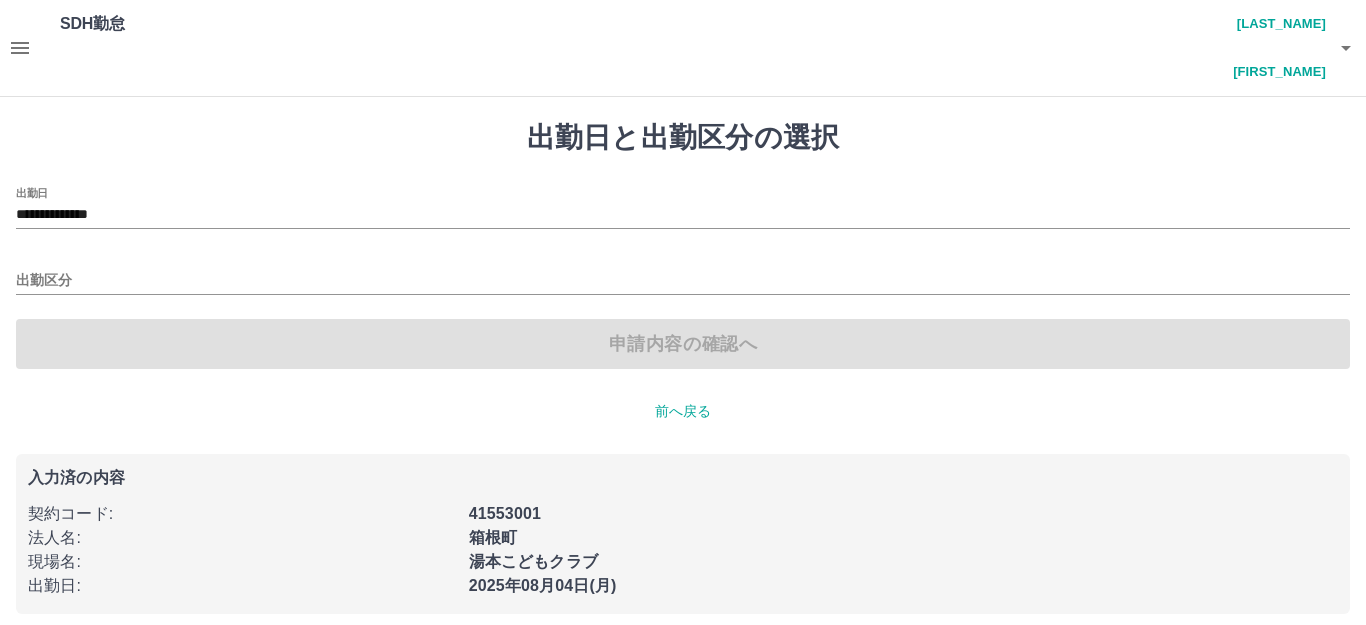 click on "**********" at bounding box center (683, 367) 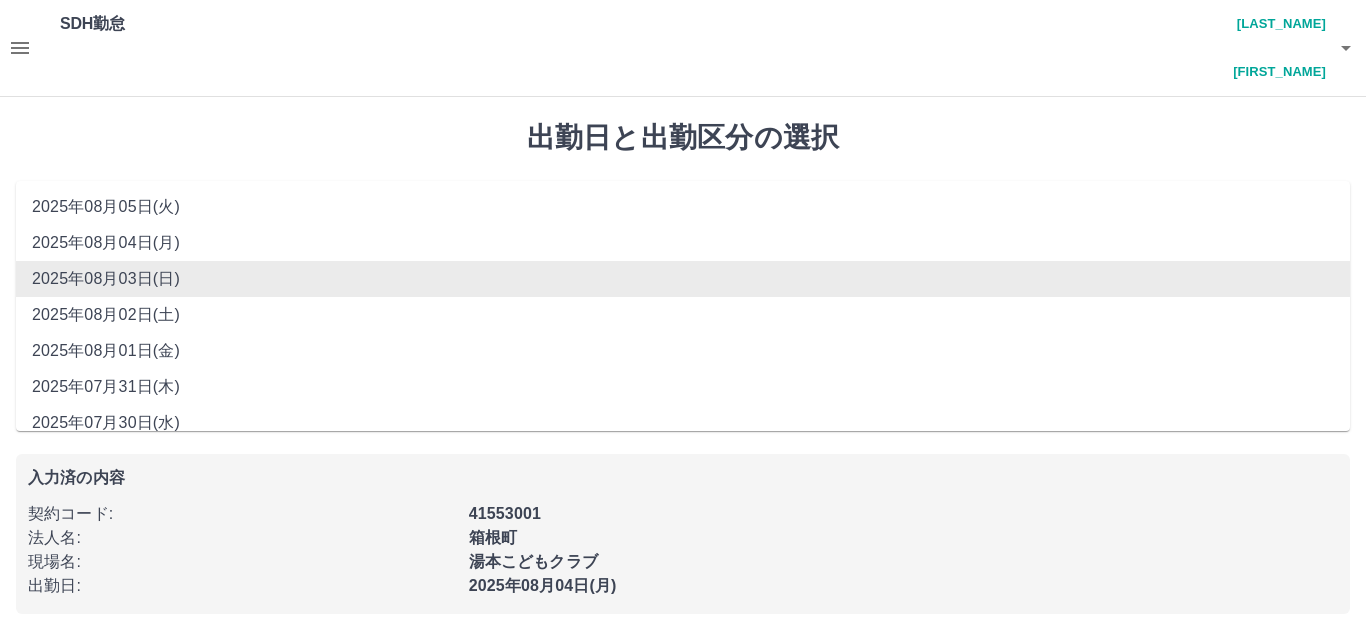 click on "**********" at bounding box center [683, 215] 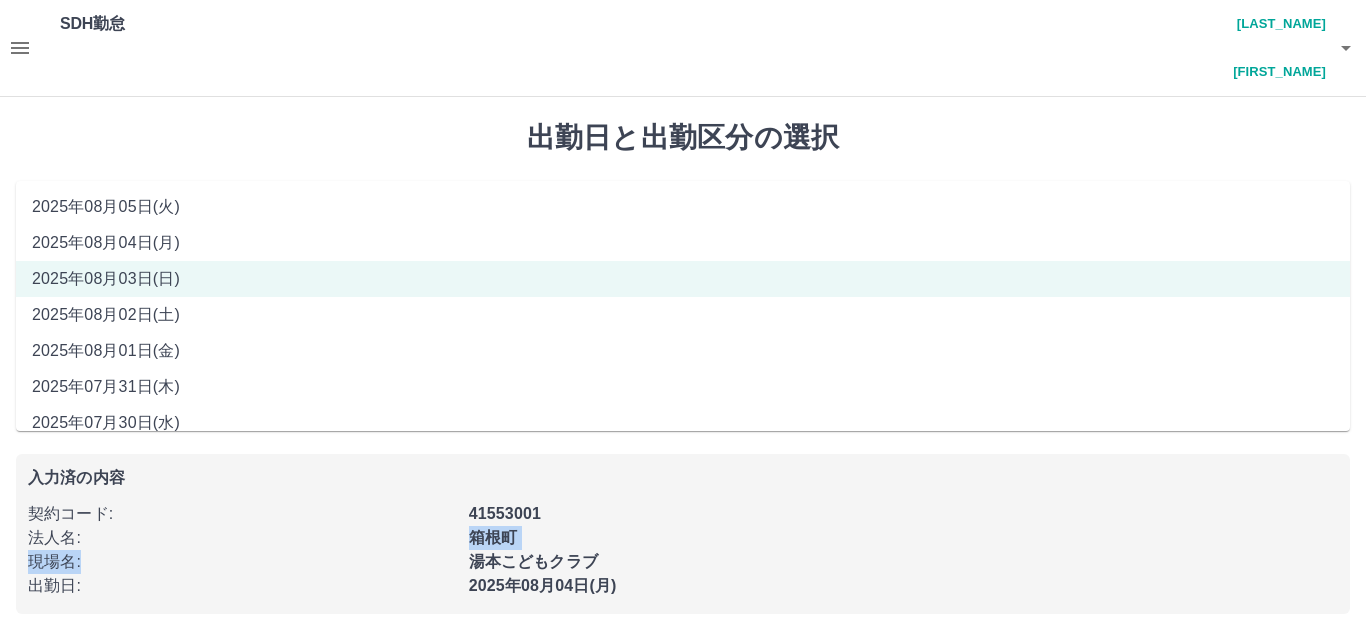 drag, startPoint x: 323, startPoint y: 489, endPoint x: 315, endPoint y: 462, distance: 28.160255 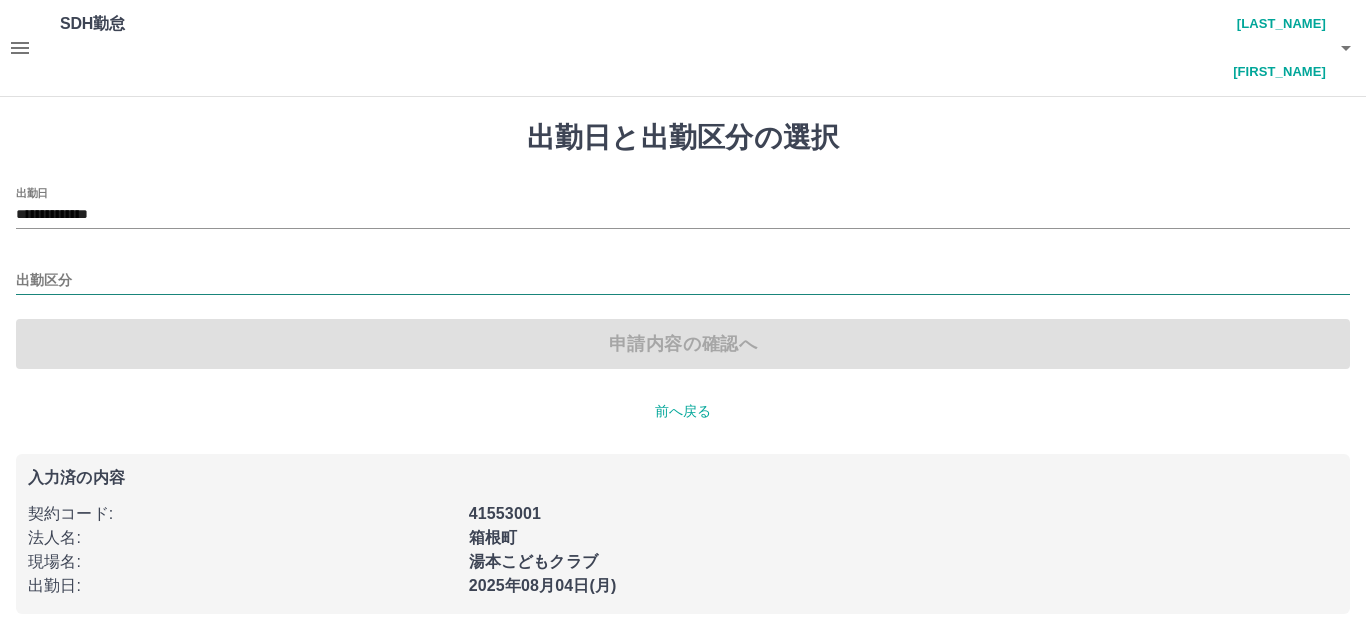 click on "出勤区分" at bounding box center (683, 281) 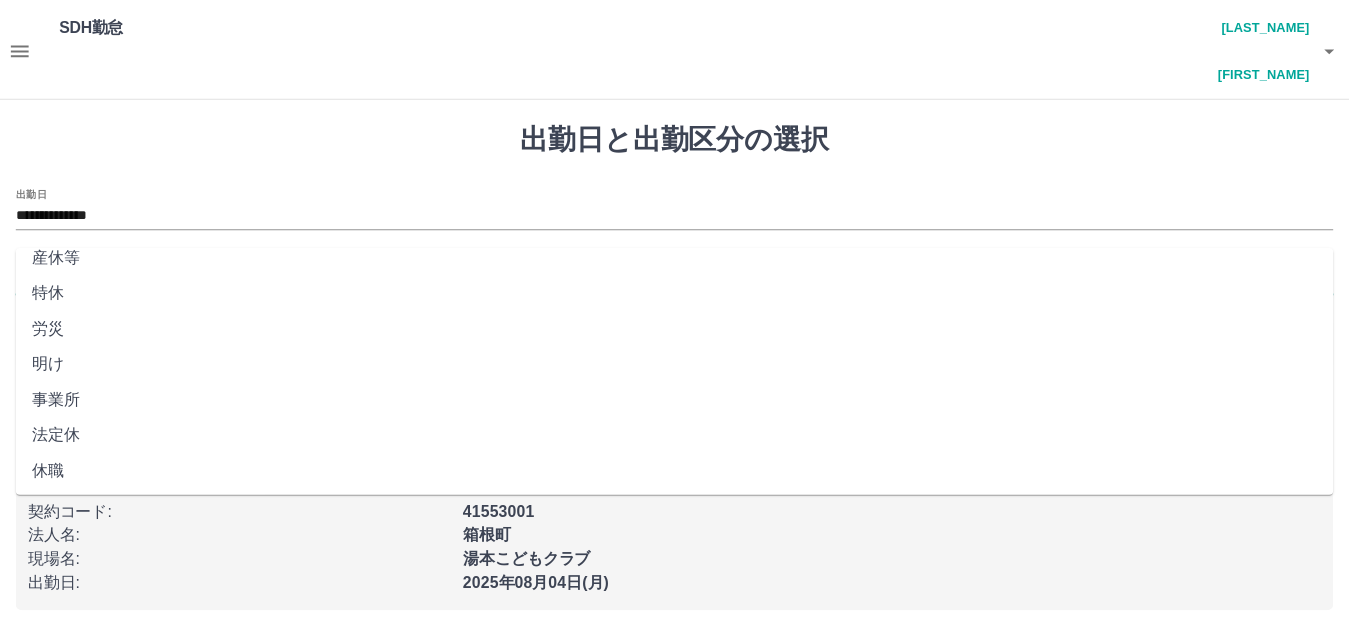 scroll, scrollTop: 414, scrollLeft: 0, axis: vertical 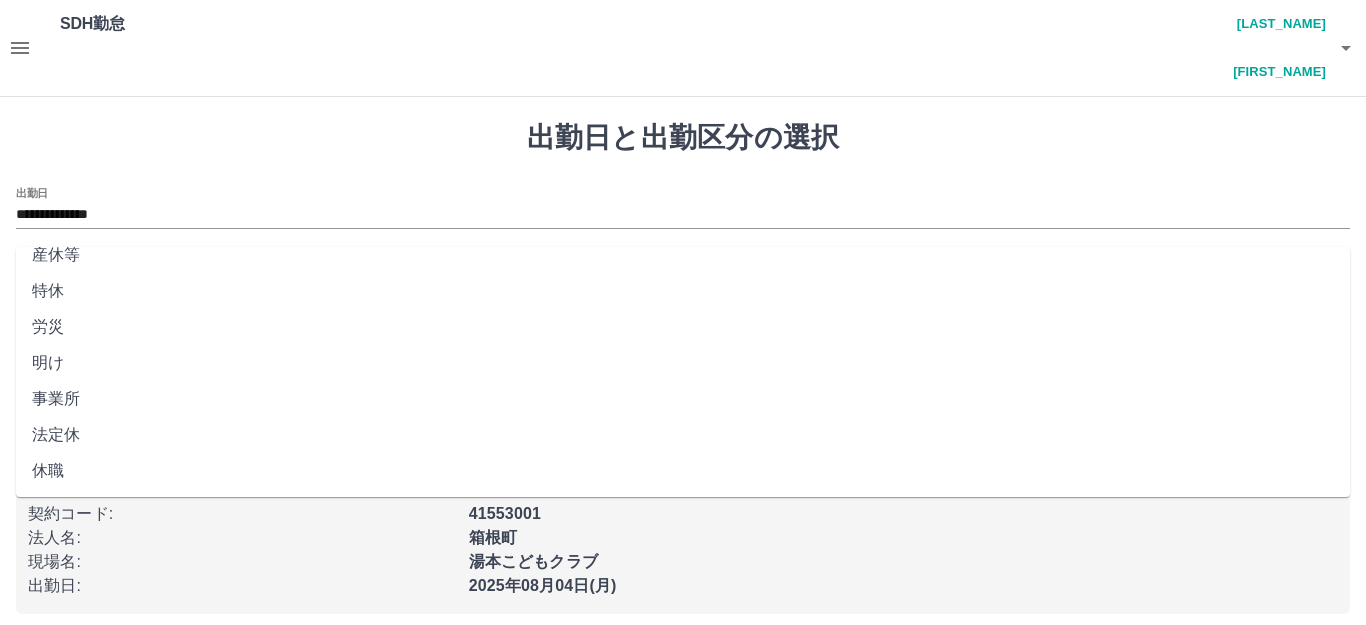 click on "法定休" at bounding box center (683, 435) 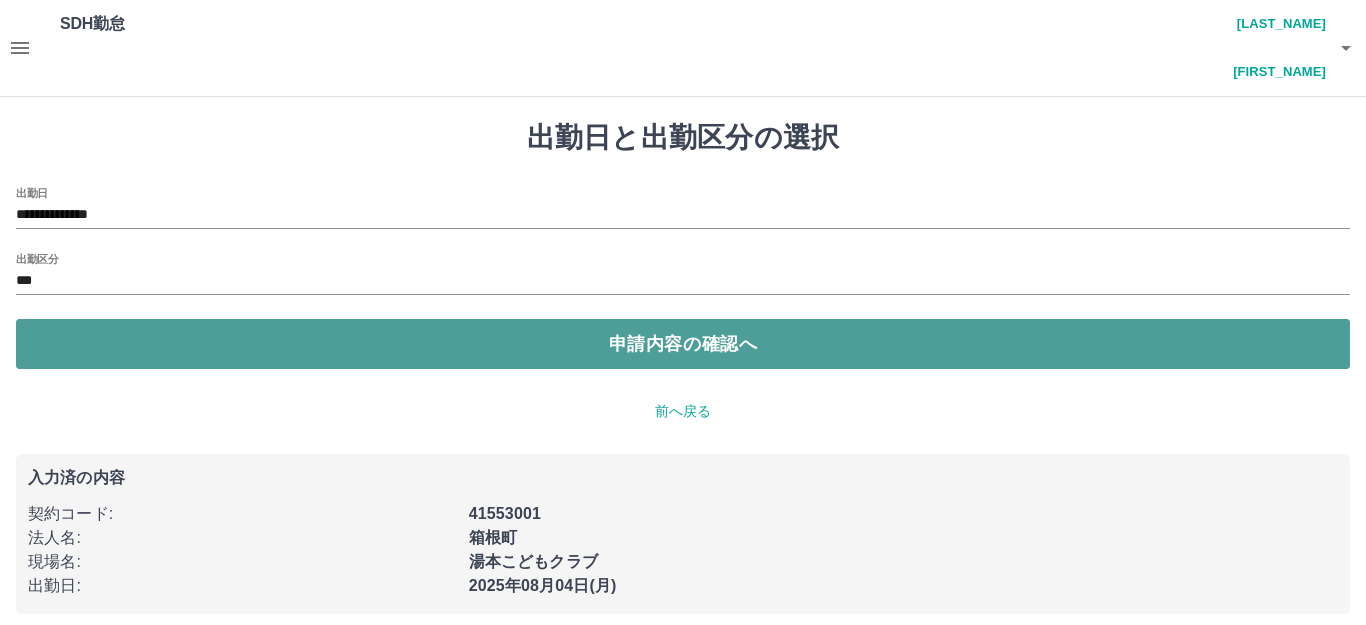 click on "申請内容の確認へ" at bounding box center (683, 344) 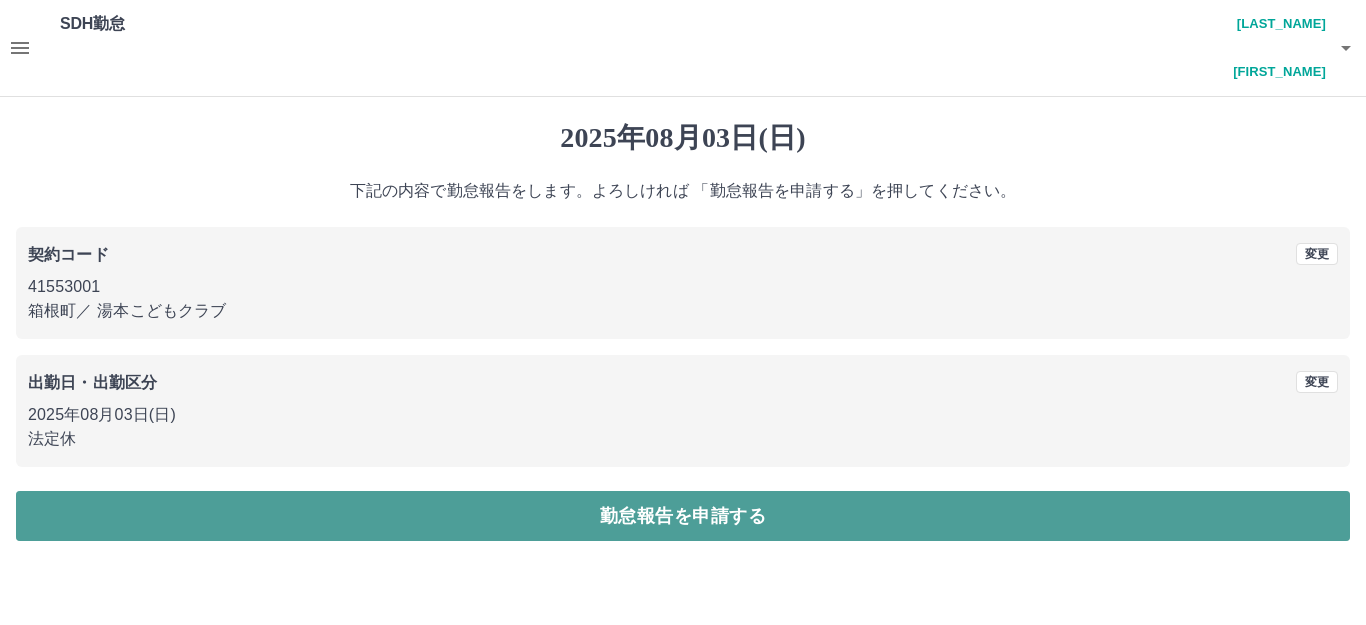 click on "勤怠報告を申請する" at bounding box center [683, 516] 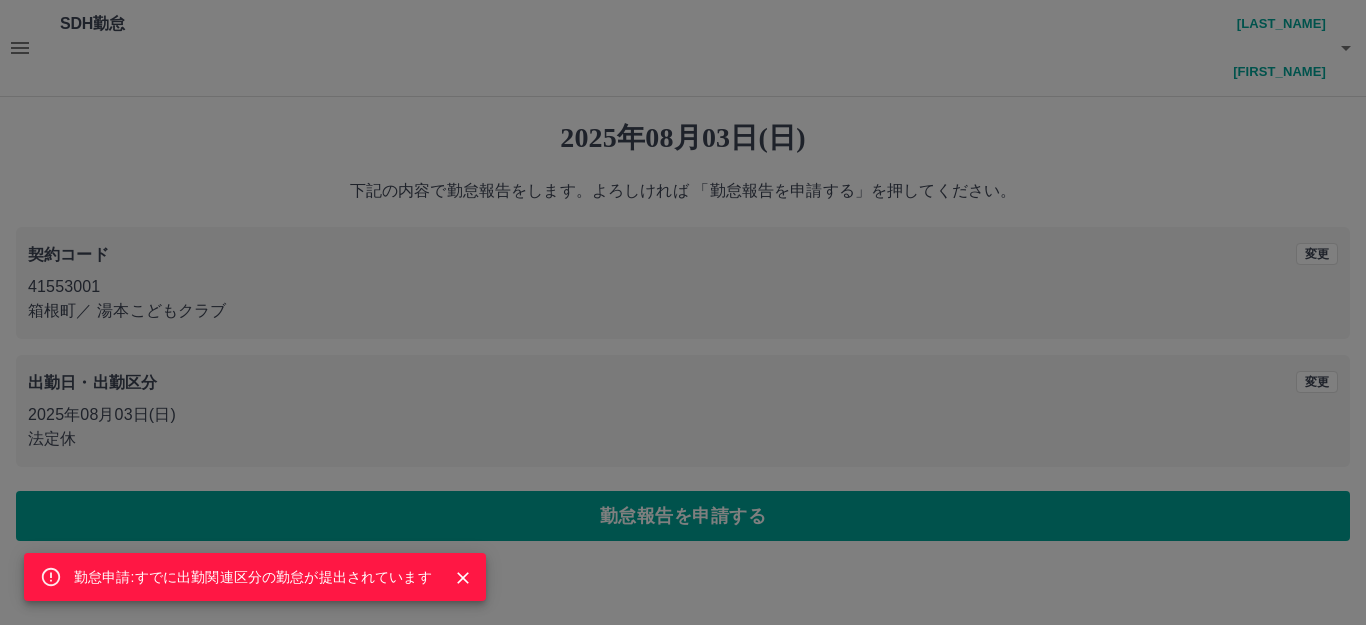 click on "勤怠申請:すでに出勤関連区分の勤怠が提出されています" at bounding box center (683, 312) 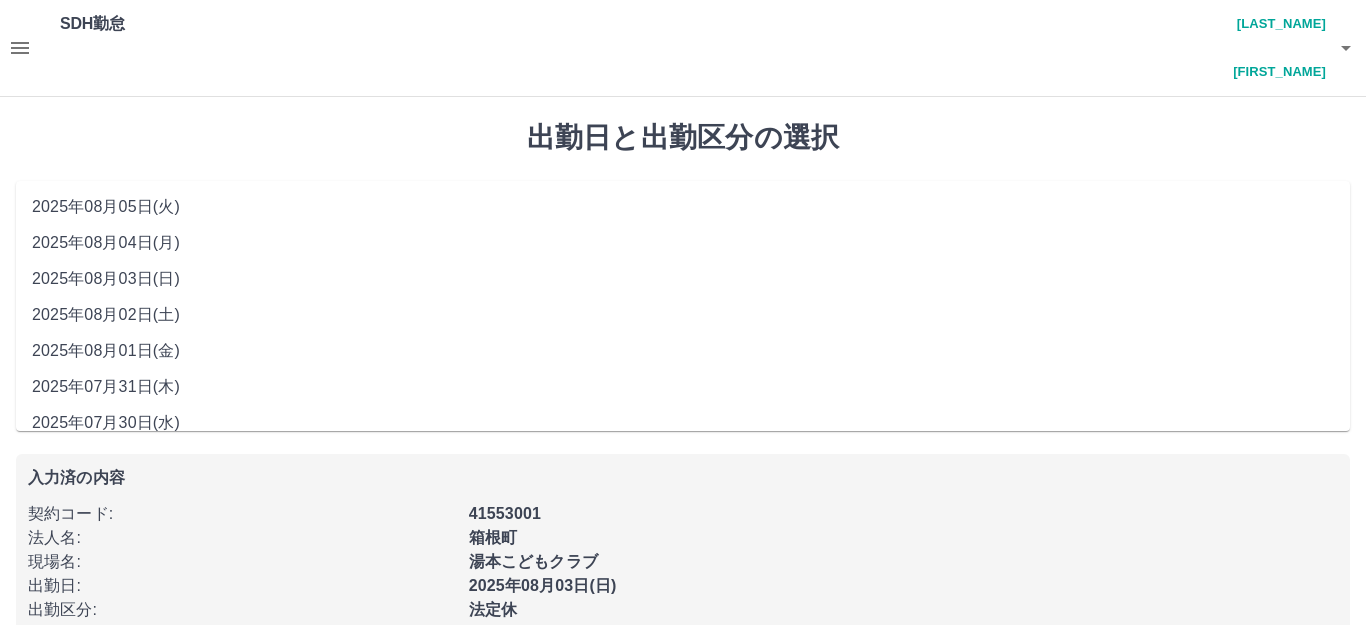 click on "**********" at bounding box center [683, 215] 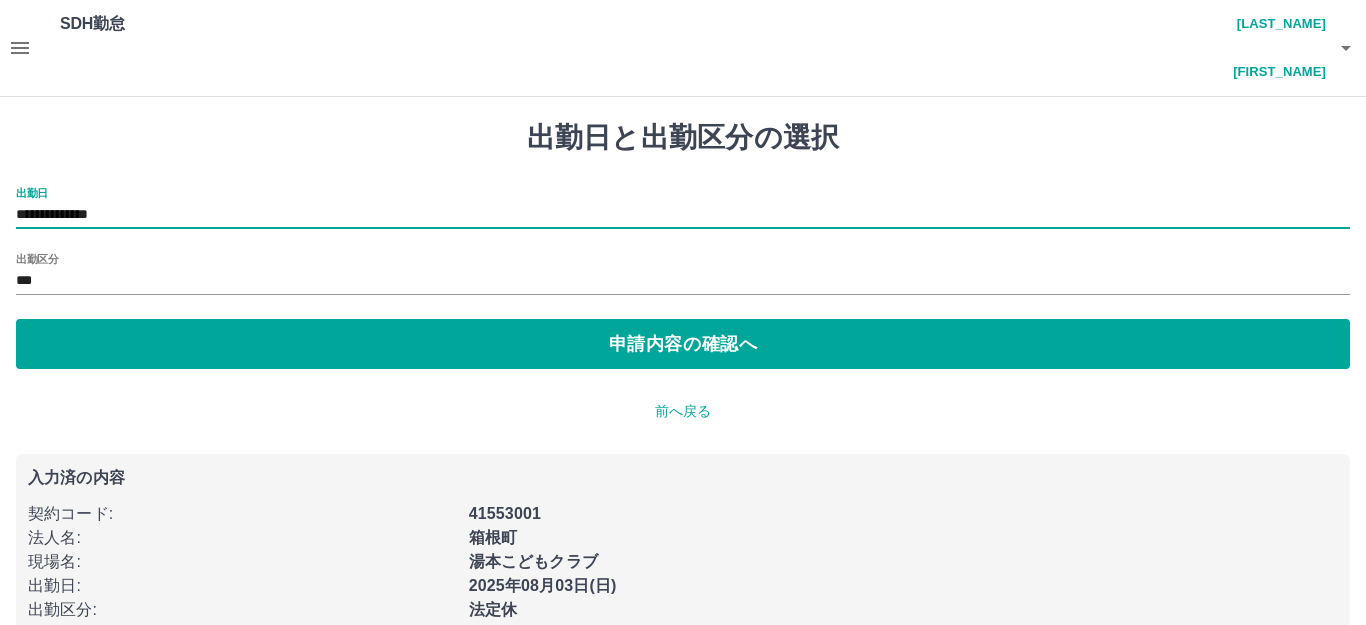 click on "**********" at bounding box center [683, 278] 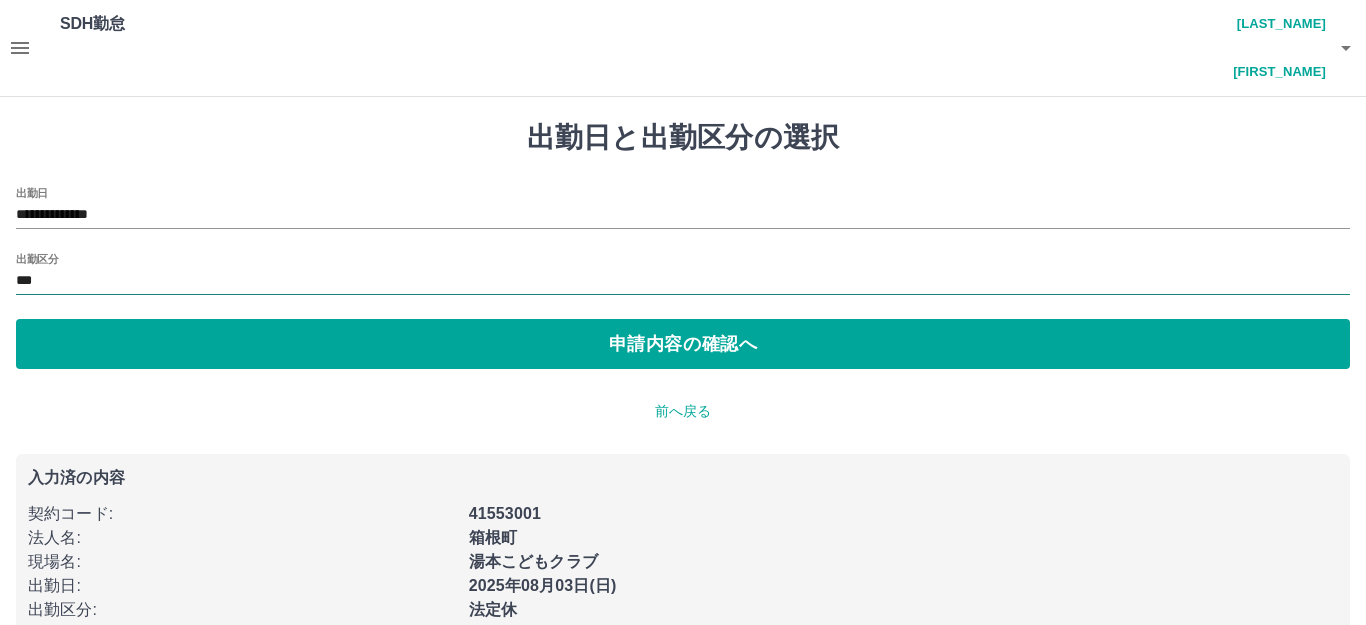 click on "***" at bounding box center [683, 281] 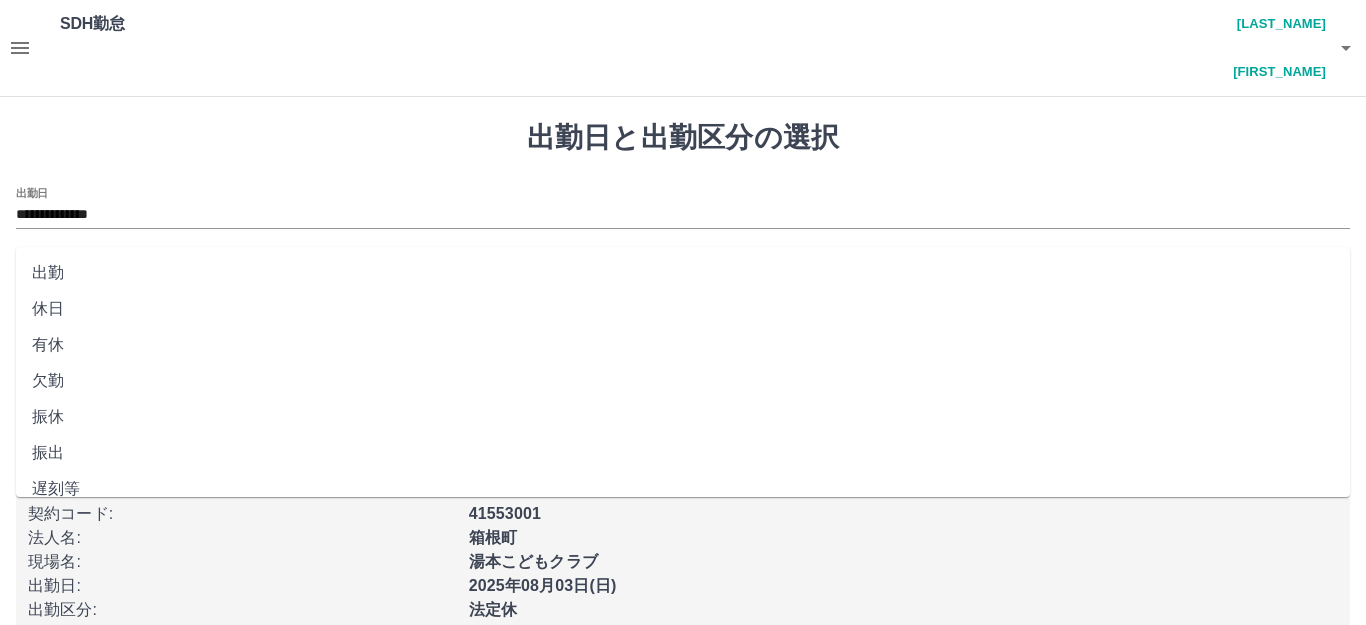 click on "出勤" at bounding box center [683, 273] 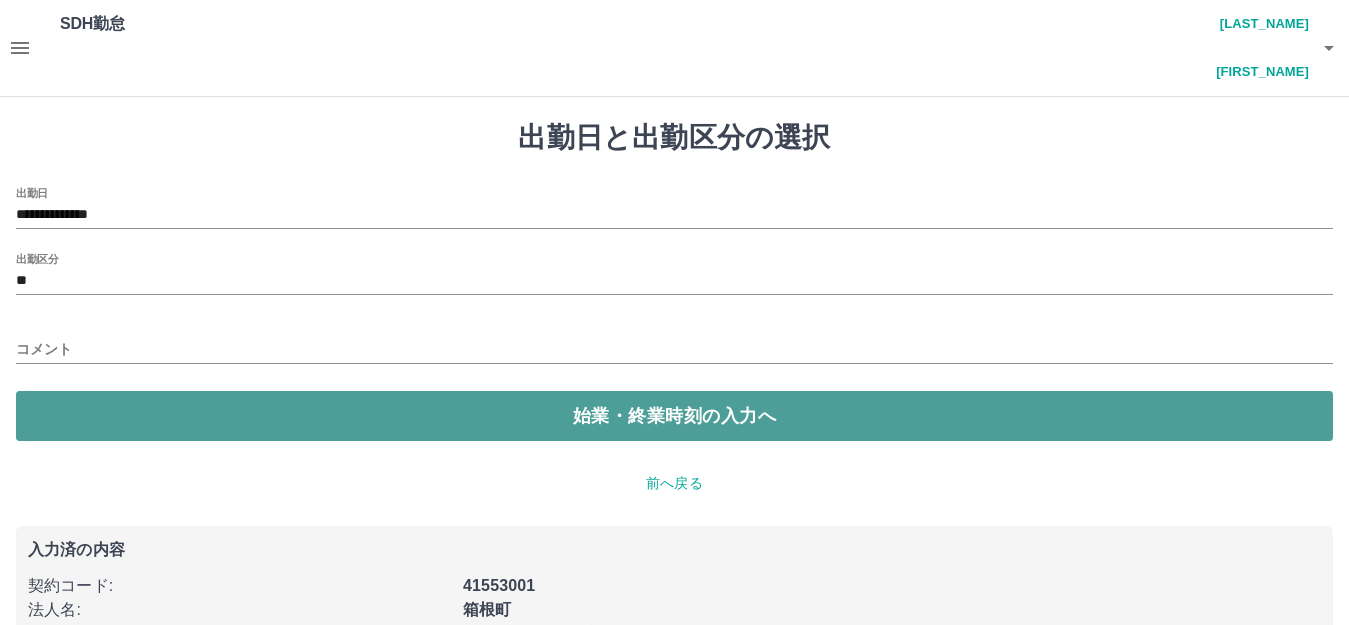 click on "始業・終業時刻の入力へ" at bounding box center [674, 416] 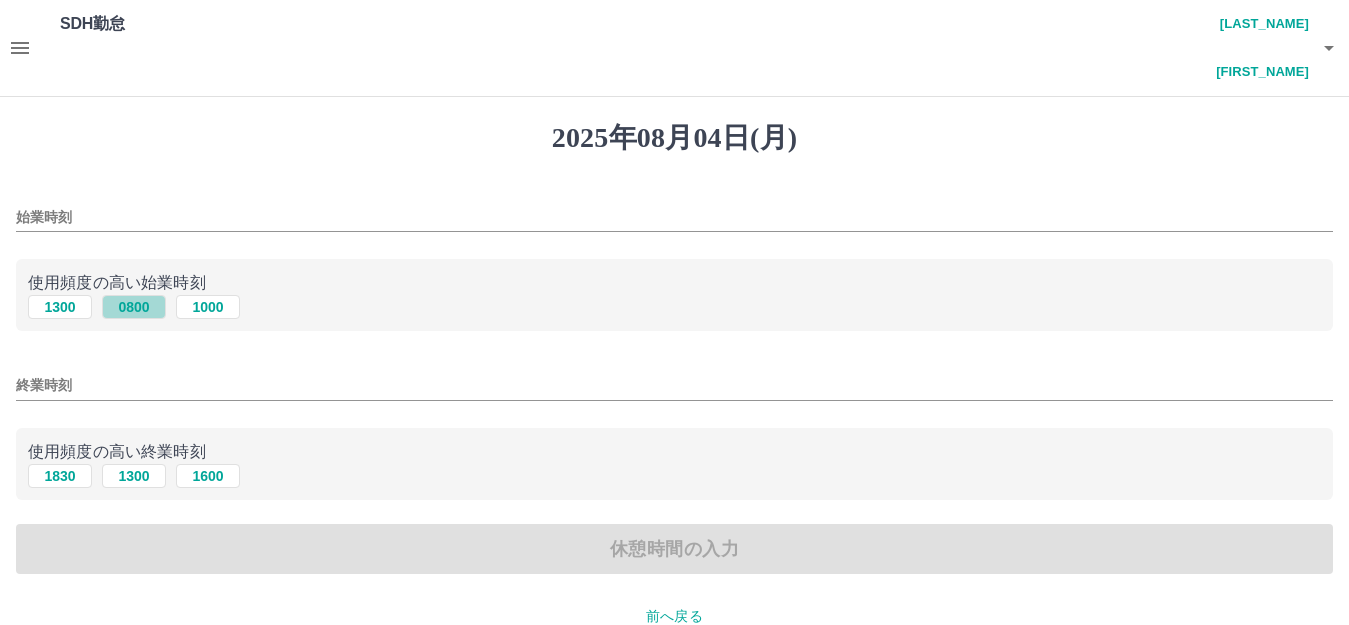 click on "0800" at bounding box center (134, 307) 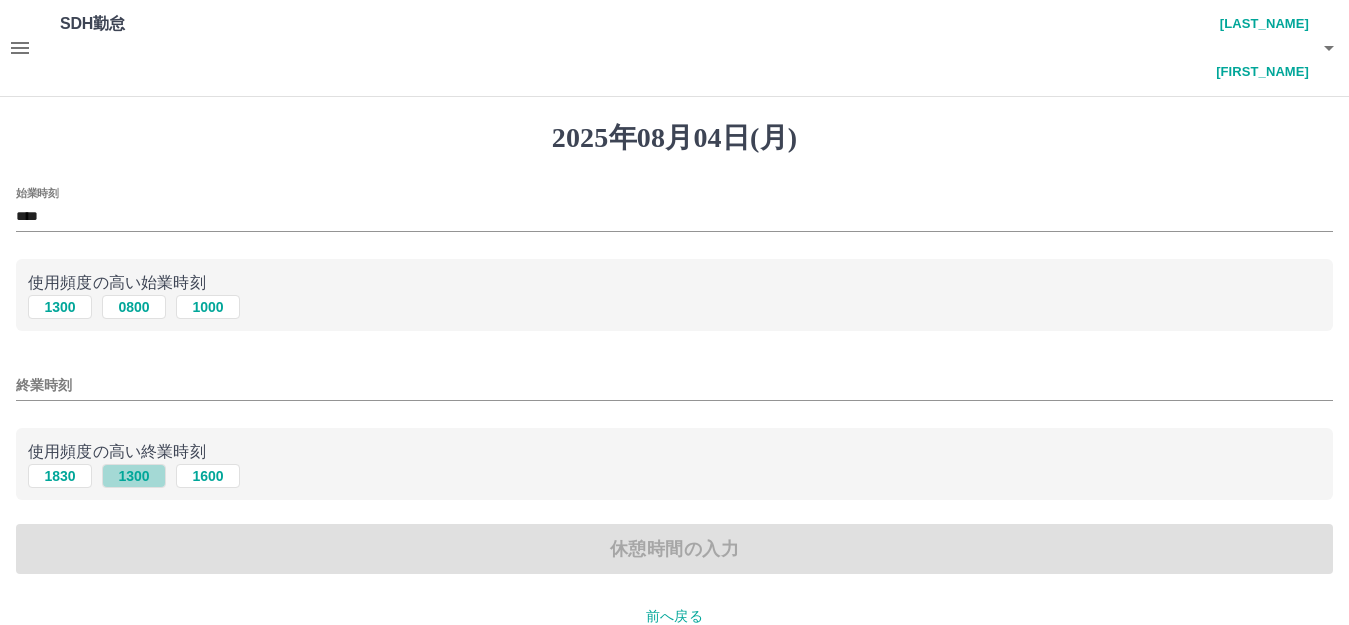 click on "1300" at bounding box center [134, 476] 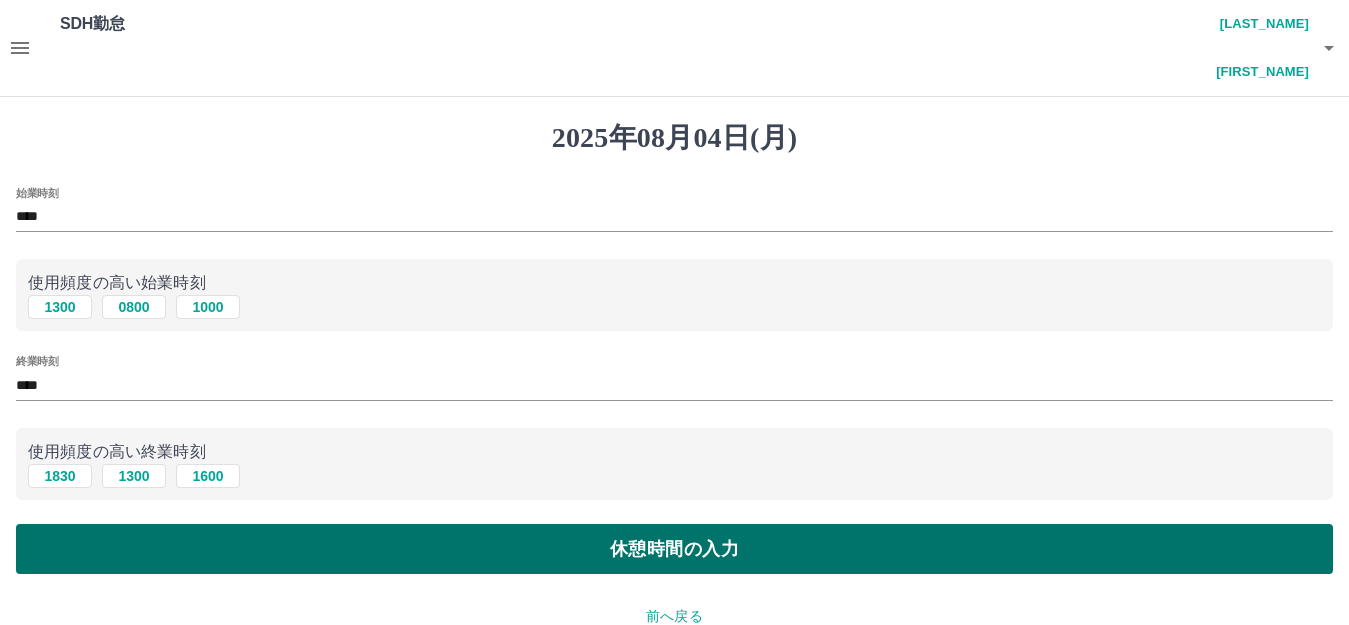 click on "休憩時間の入力" at bounding box center (674, 549) 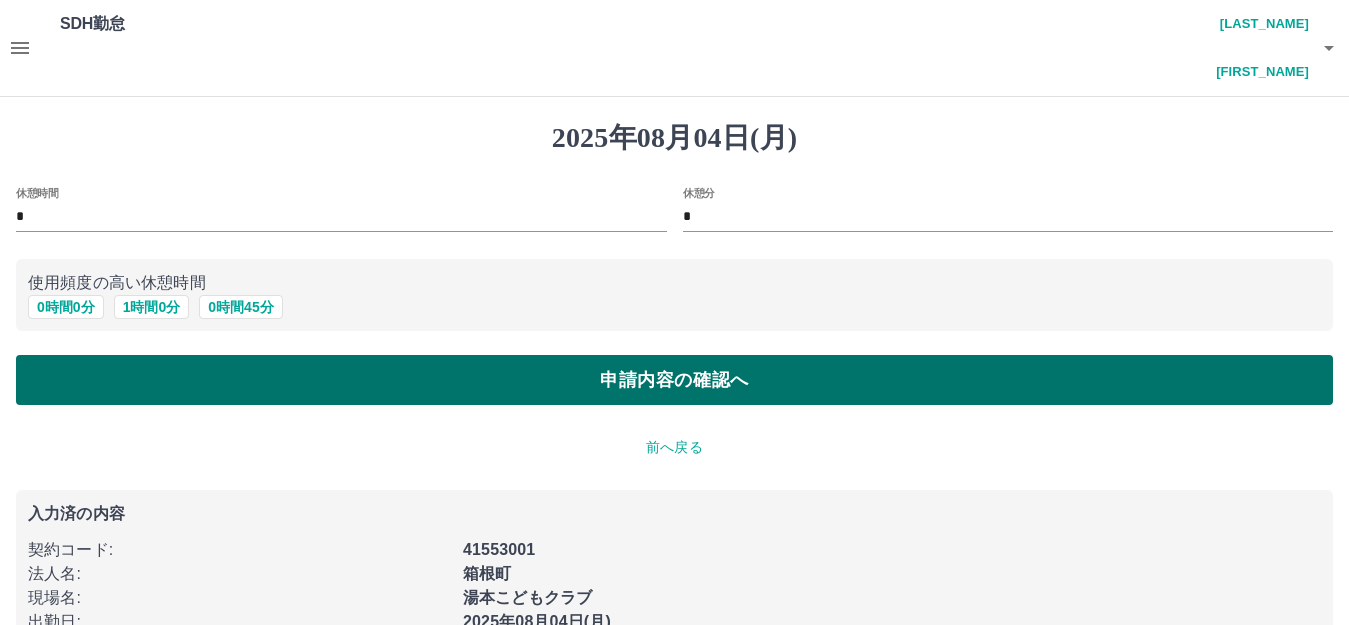 click on "申請内容の確認へ" at bounding box center [674, 380] 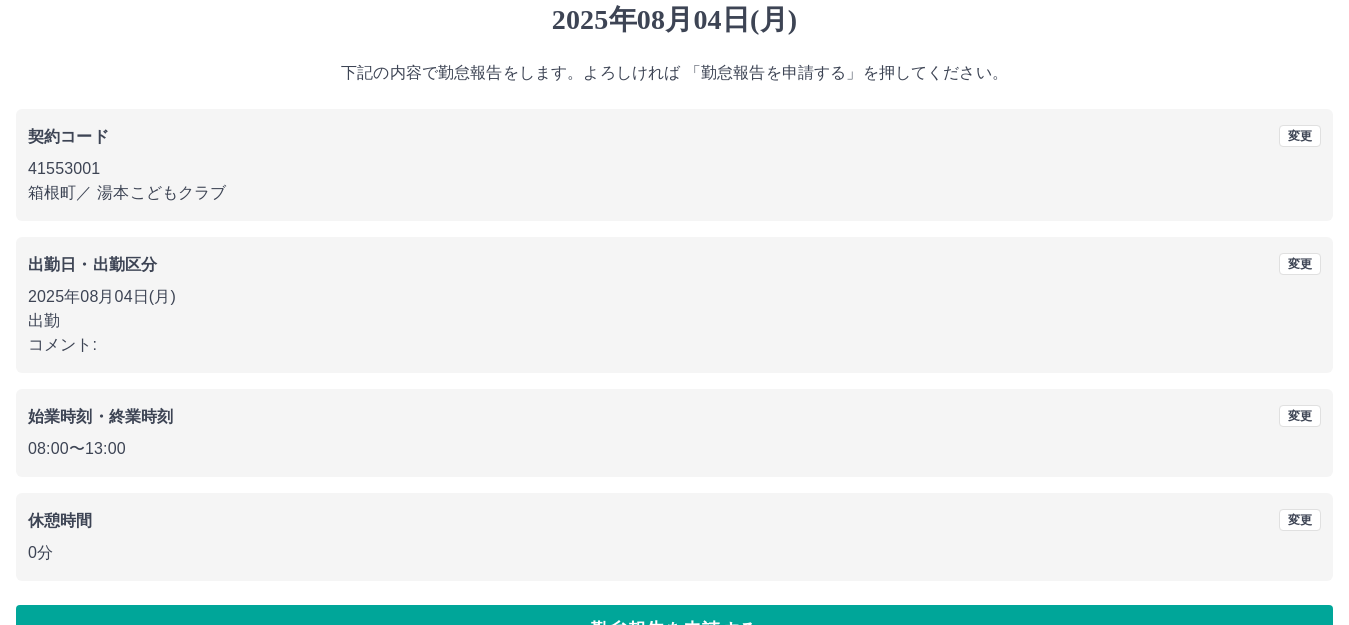 scroll, scrollTop: 124, scrollLeft: 0, axis: vertical 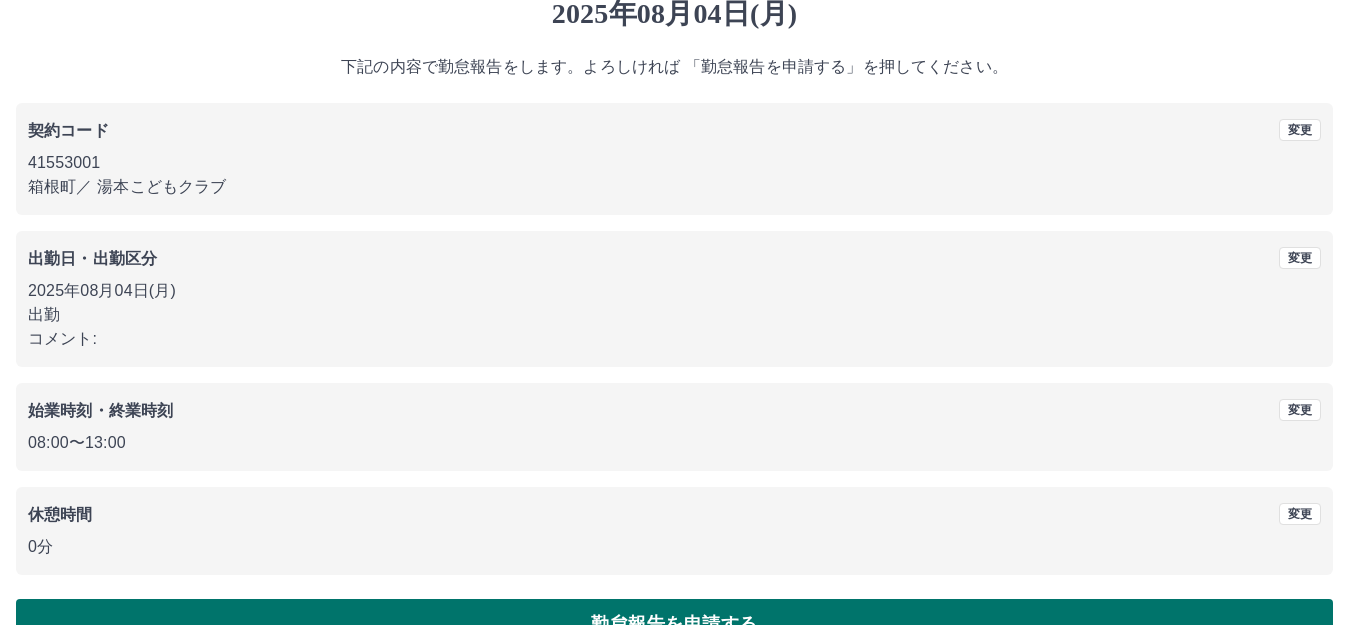 click on "勤怠報告を申請する" at bounding box center (674, 624) 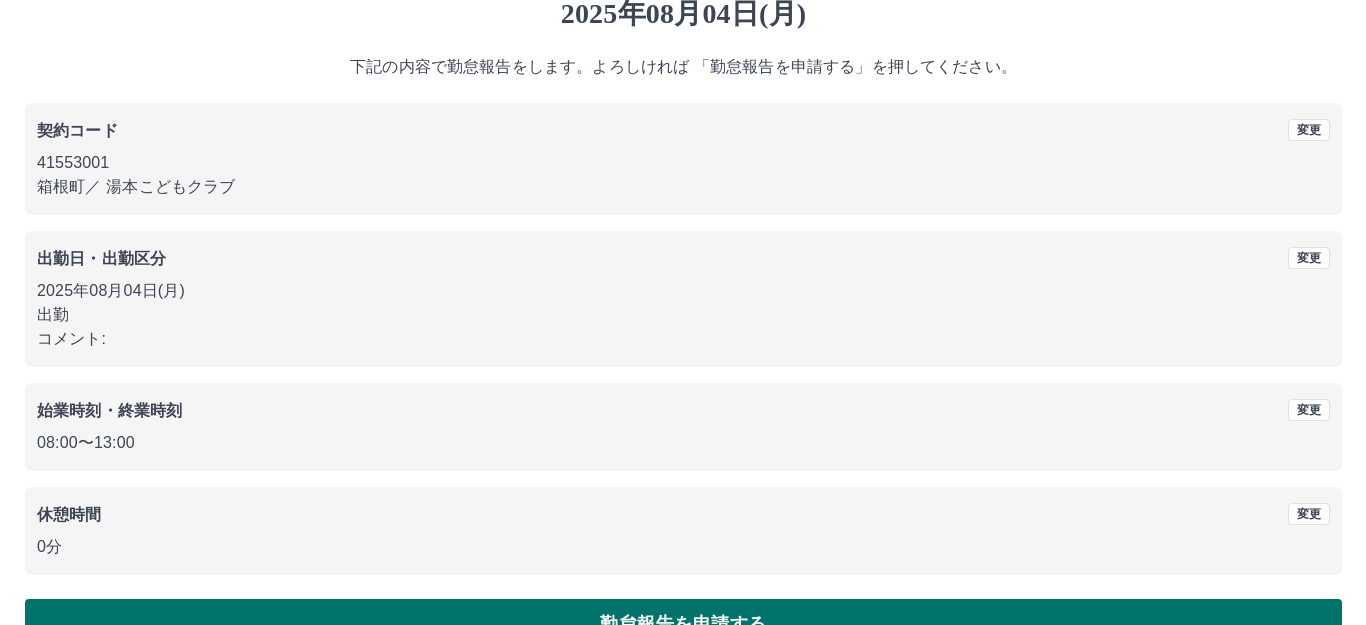 scroll, scrollTop: 0, scrollLeft: 0, axis: both 